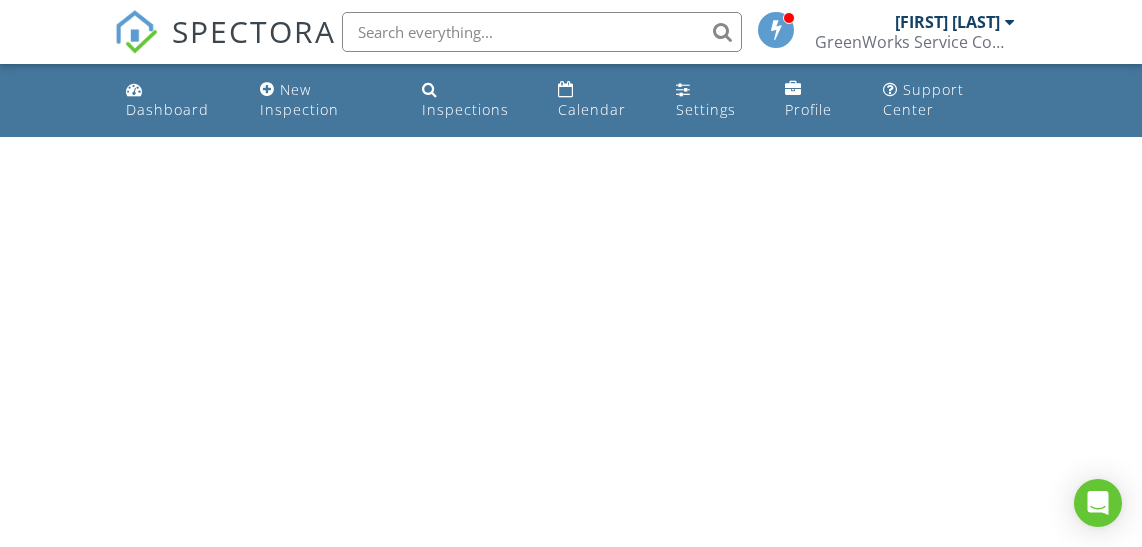 scroll, scrollTop: 0, scrollLeft: 0, axis: both 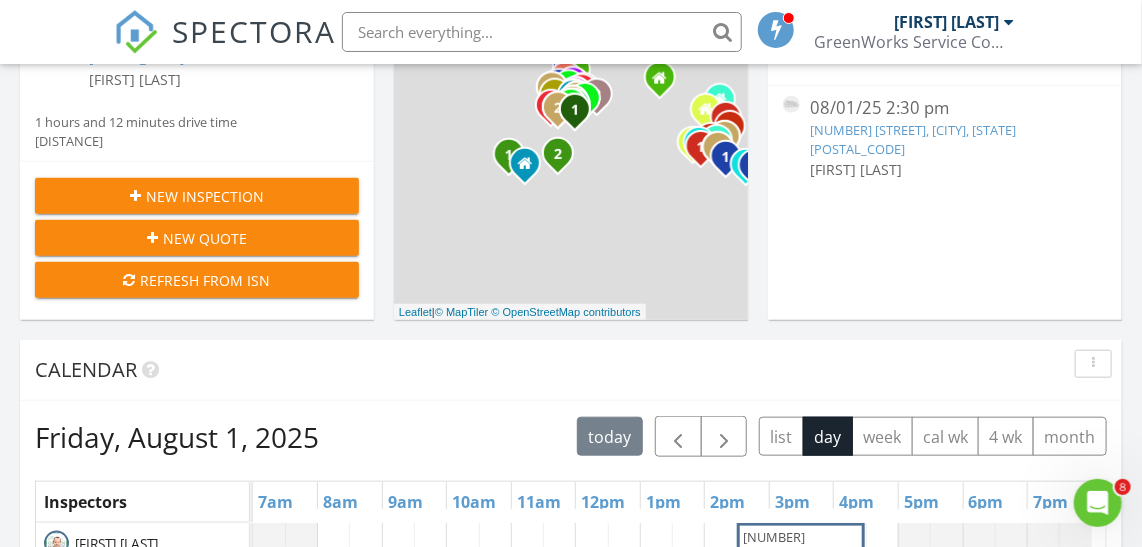 click on "2pm" at bounding box center [727, 502] 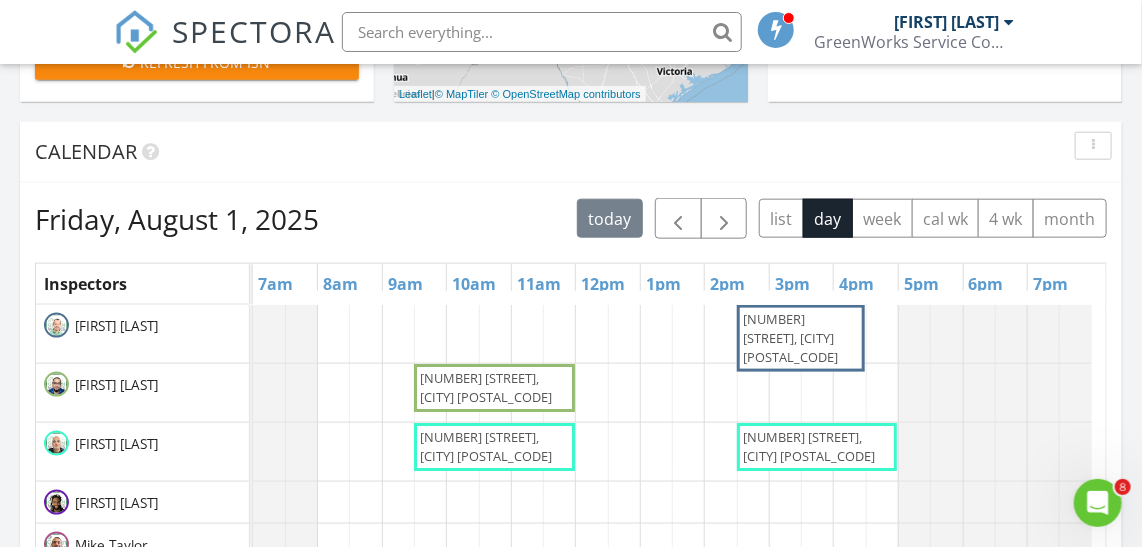 scroll, scrollTop: 695, scrollLeft: 0, axis: vertical 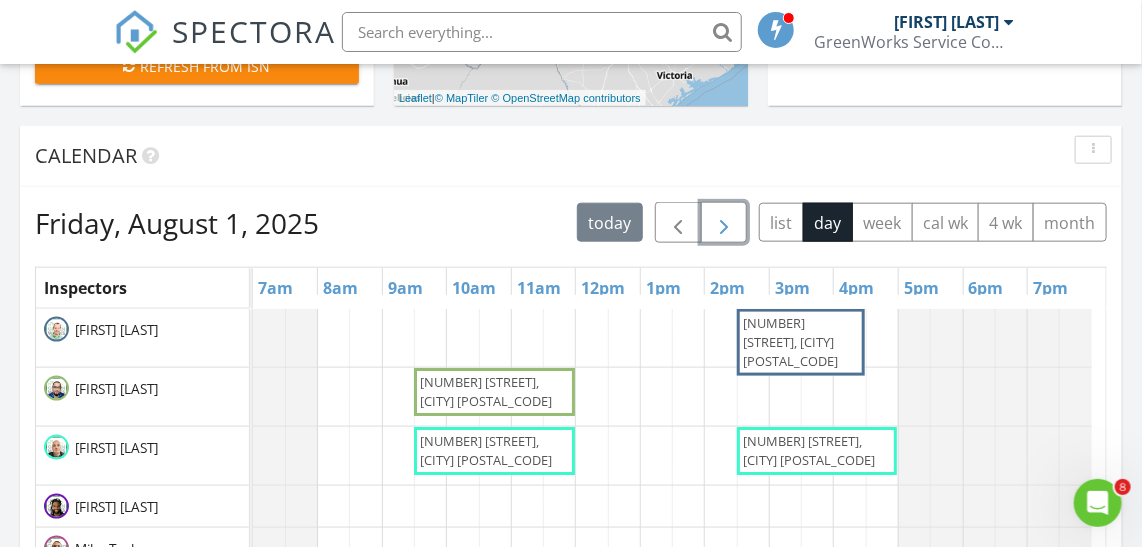 click at bounding box center [724, 223] 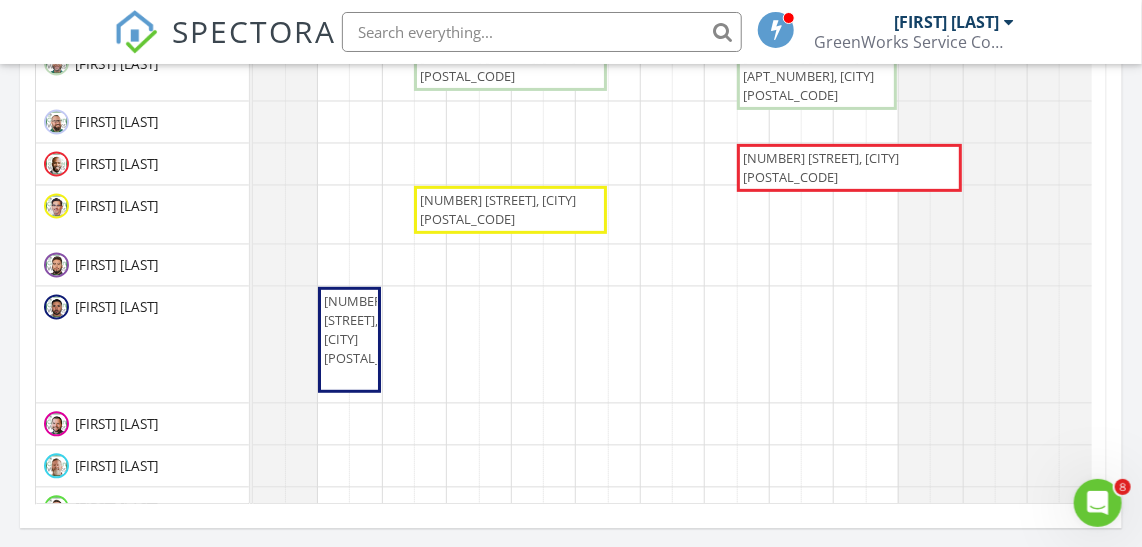 scroll, scrollTop: 1279, scrollLeft: 0, axis: vertical 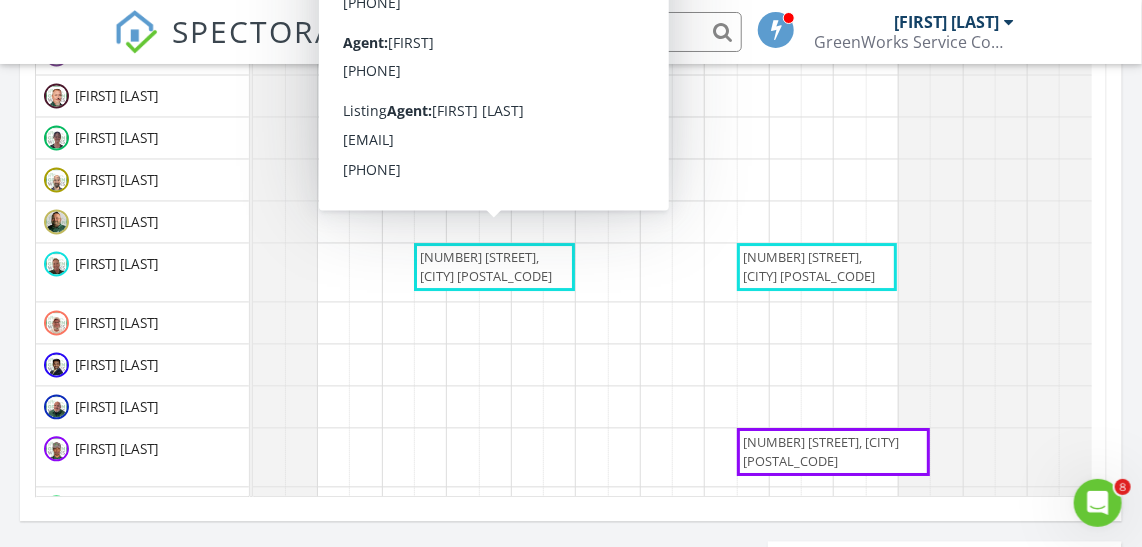 click on "8411 Oceanmist Cove Dr, Cypress 77433" at bounding box center [494, 268] 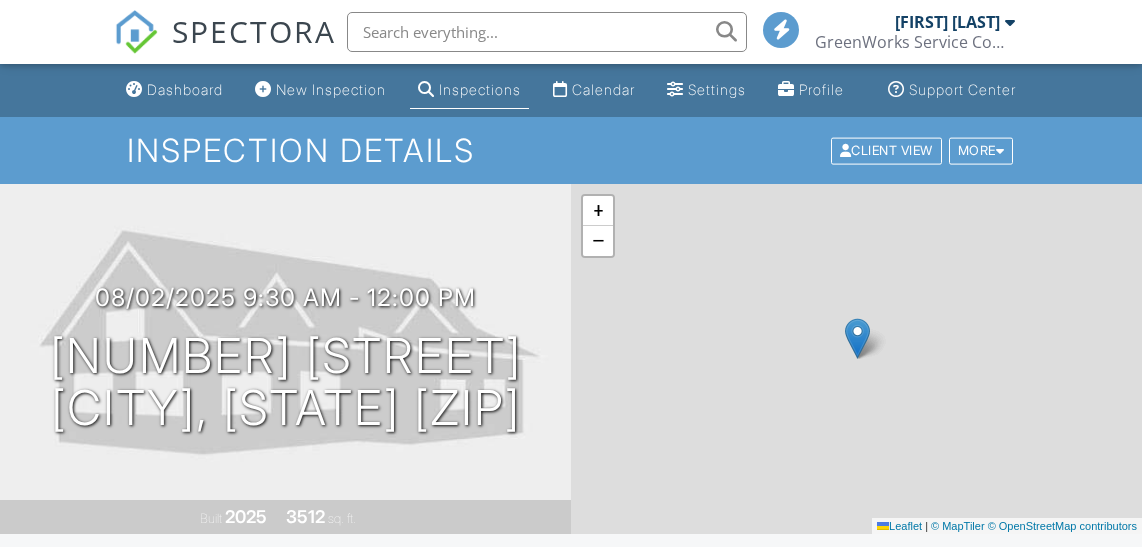 scroll, scrollTop: 0, scrollLeft: 0, axis: both 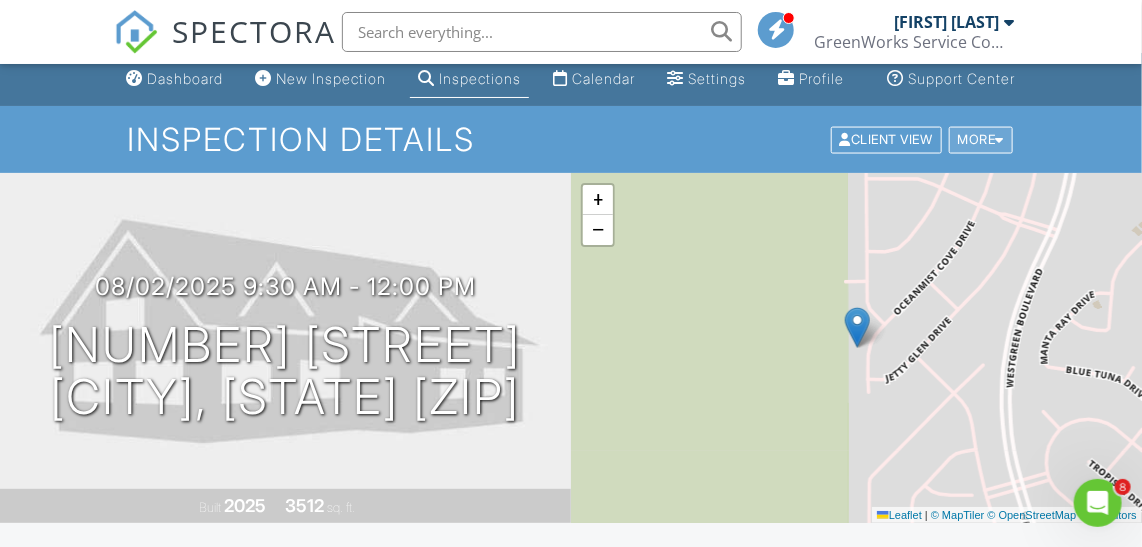 click on "More" at bounding box center (981, 139) 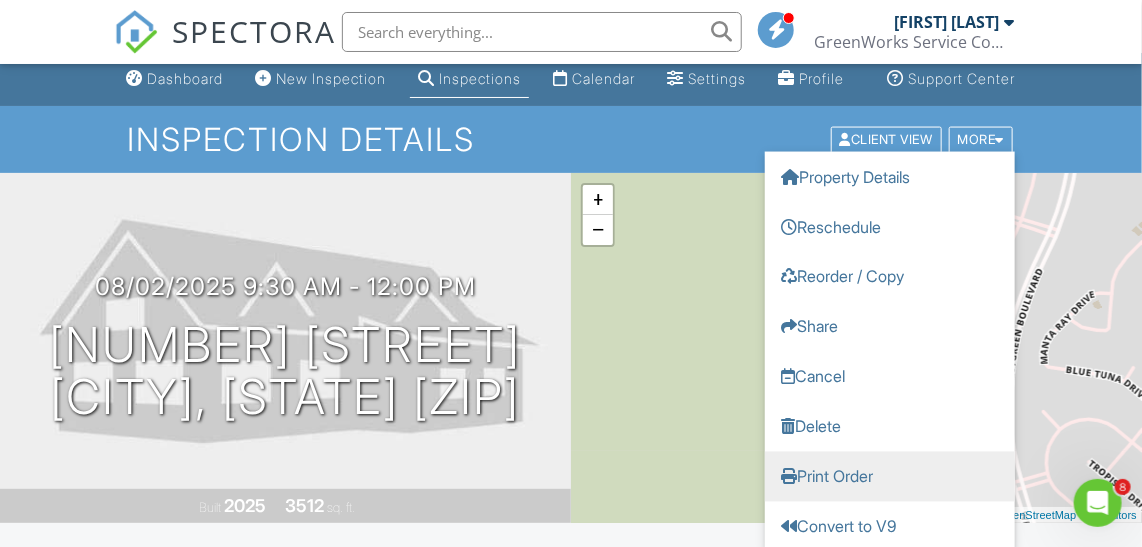 click on "Print Order" at bounding box center [890, 476] 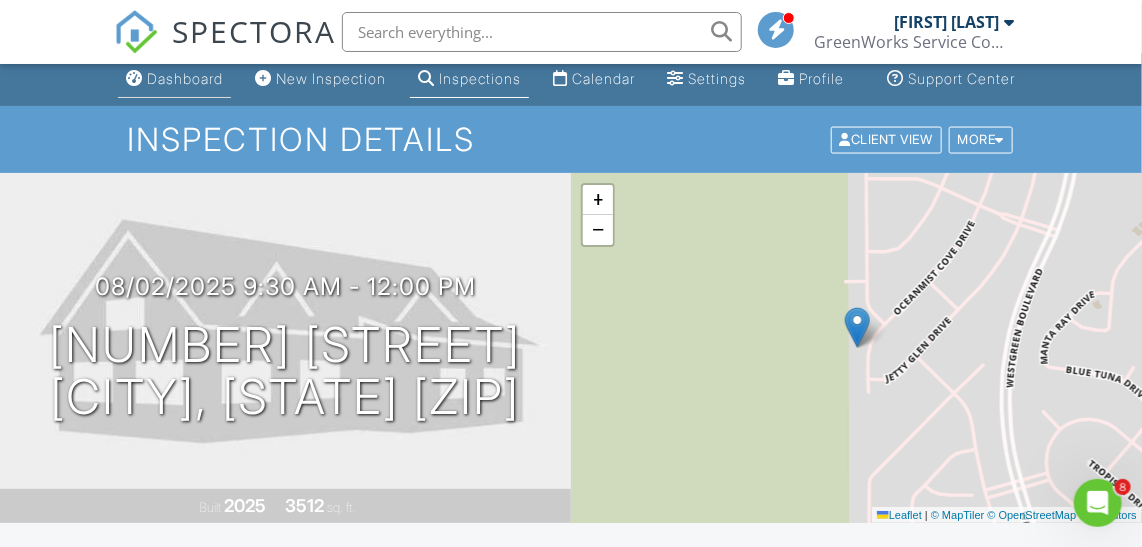 click on "Dashboard" at bounding box center [185, 78] 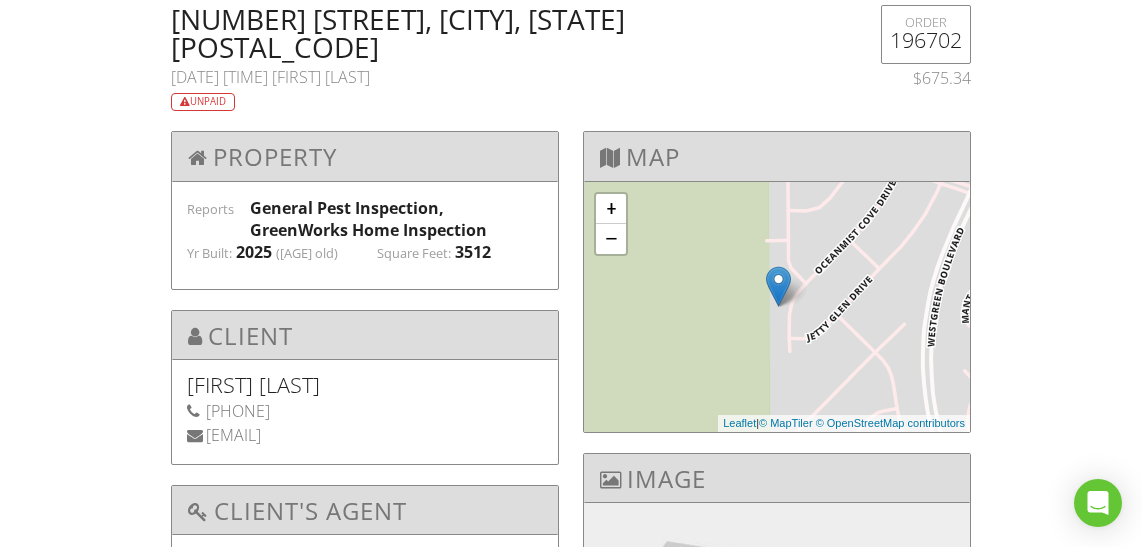 scroll, scrollTop: 0, scrollLeft: 0, axis: both 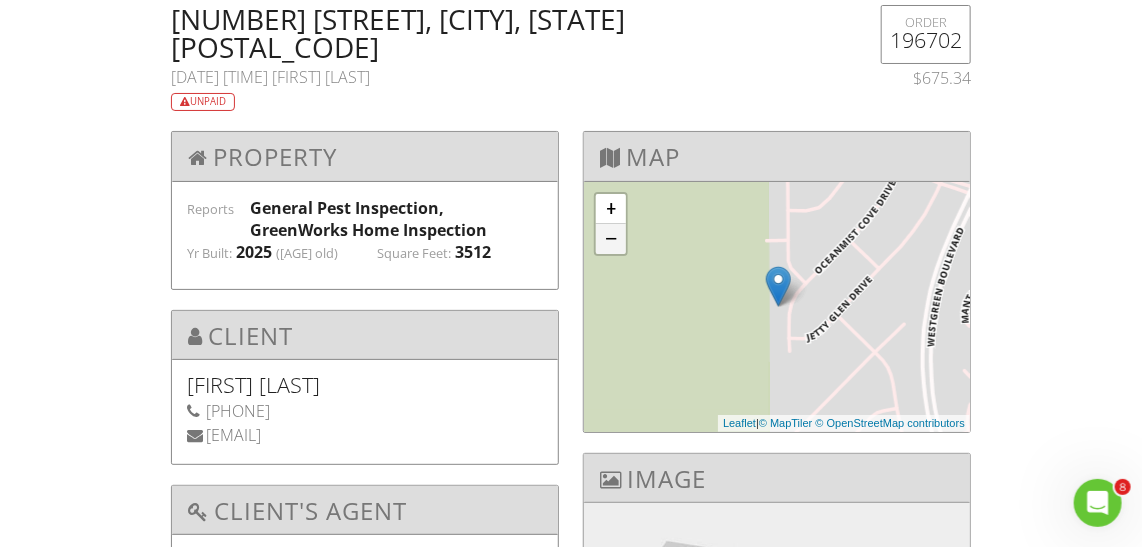 click on "−" at bounding box center [611, 239] 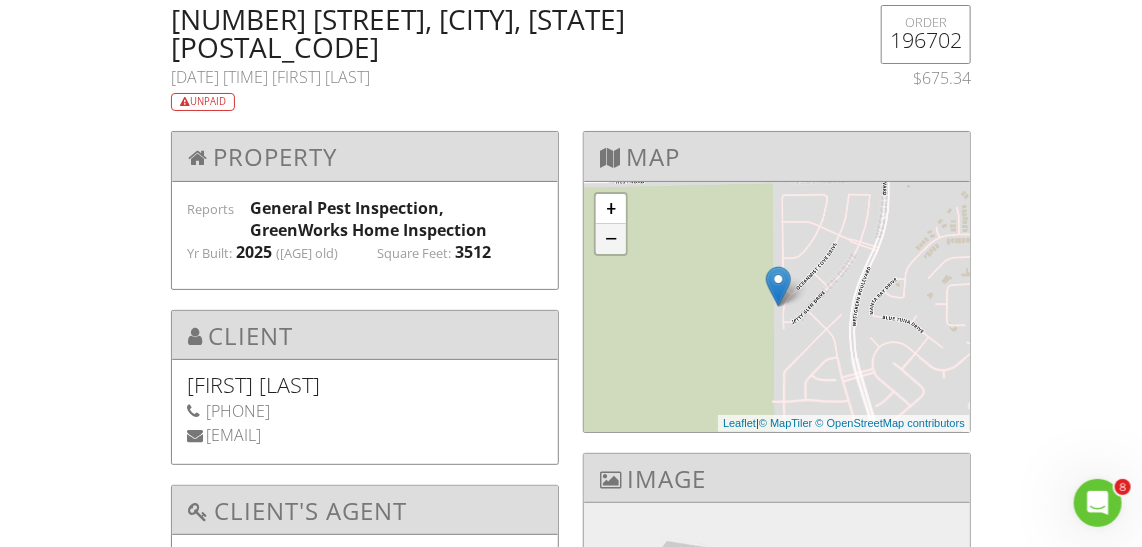click on "−" at bounding box center (611, 239) 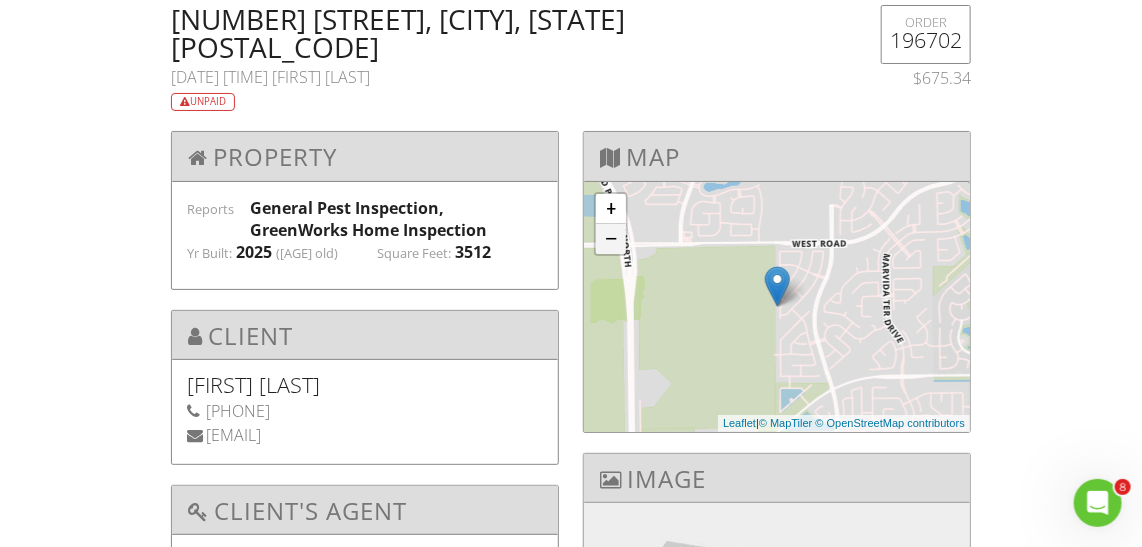 click on "−" at bounding box center [611, 239] 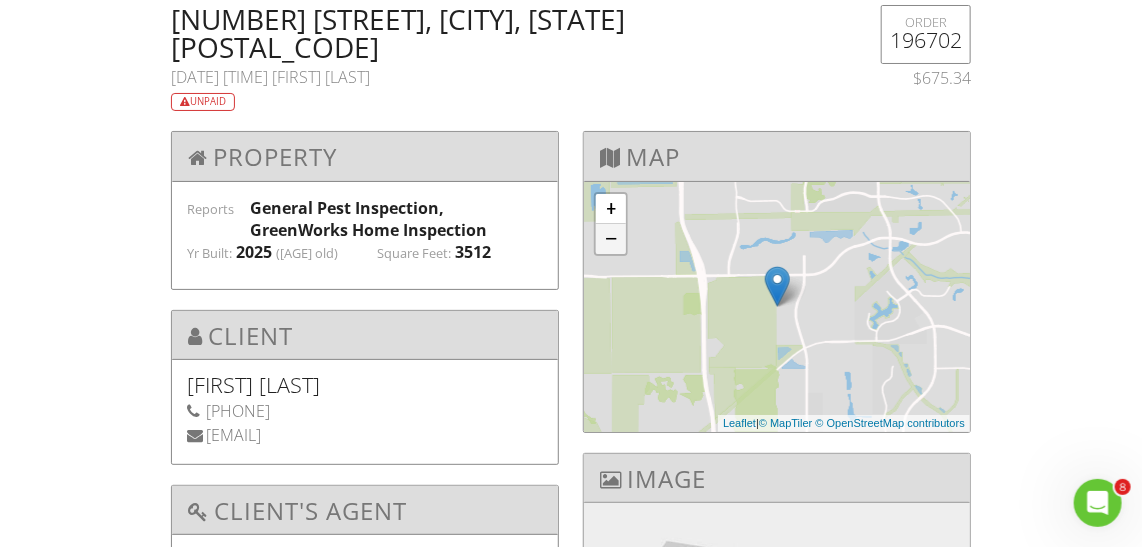 click on "−" at bounding box center (611, 239) 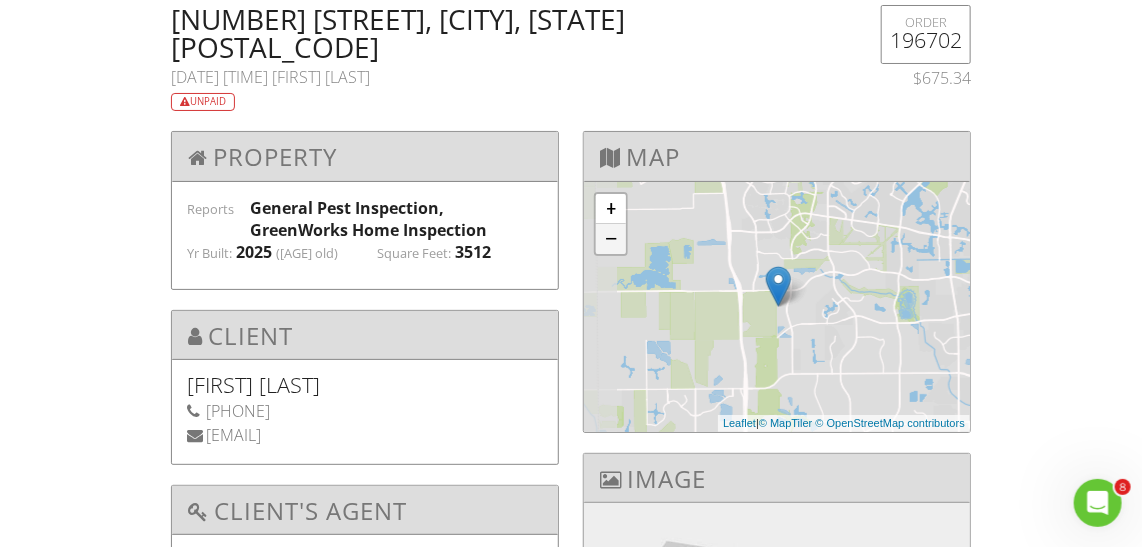 click on "−" at bounding box center (611, 239) 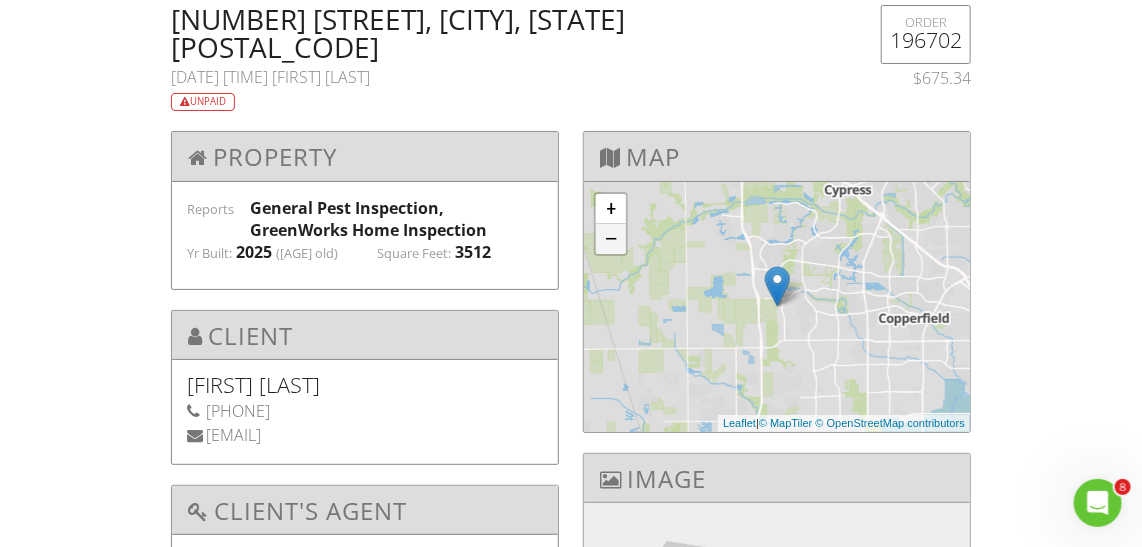 click on "−" at bounding box center [611, 239] 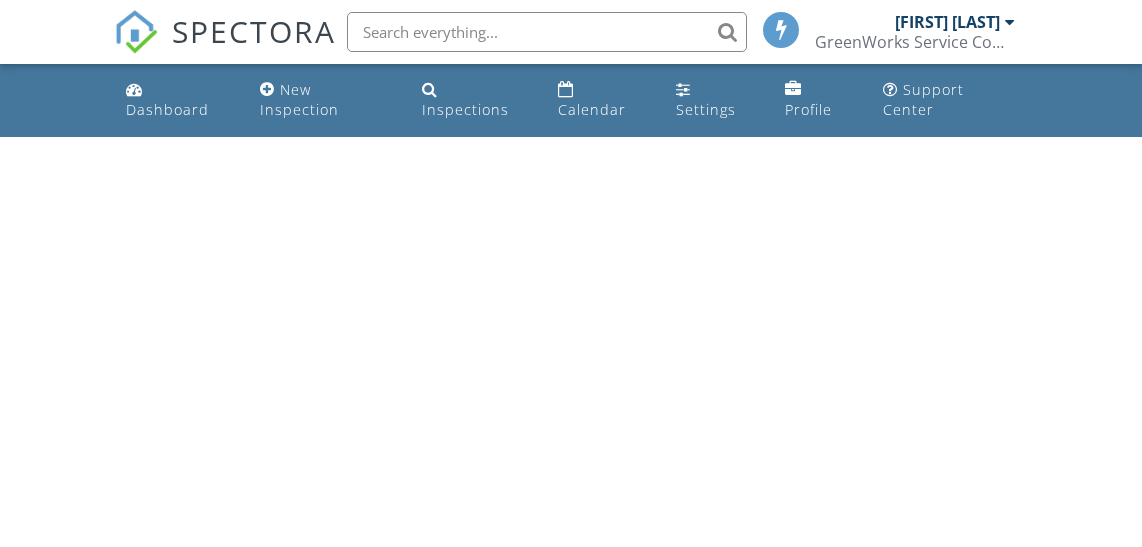 scroll, scrollTop: 0, scrollLeft: 0, axis: both 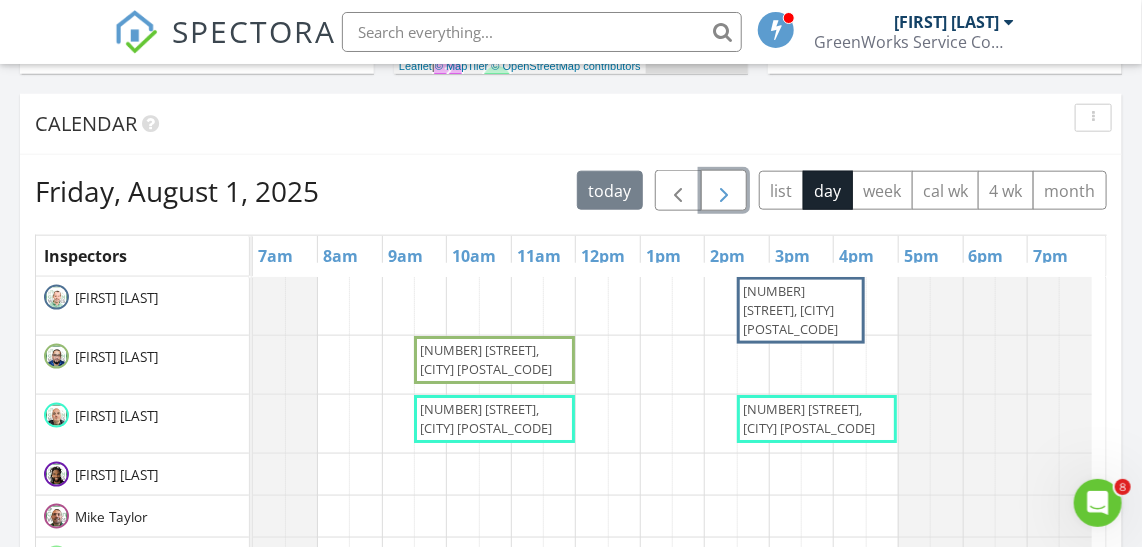 click at bounding box center (724, 191) 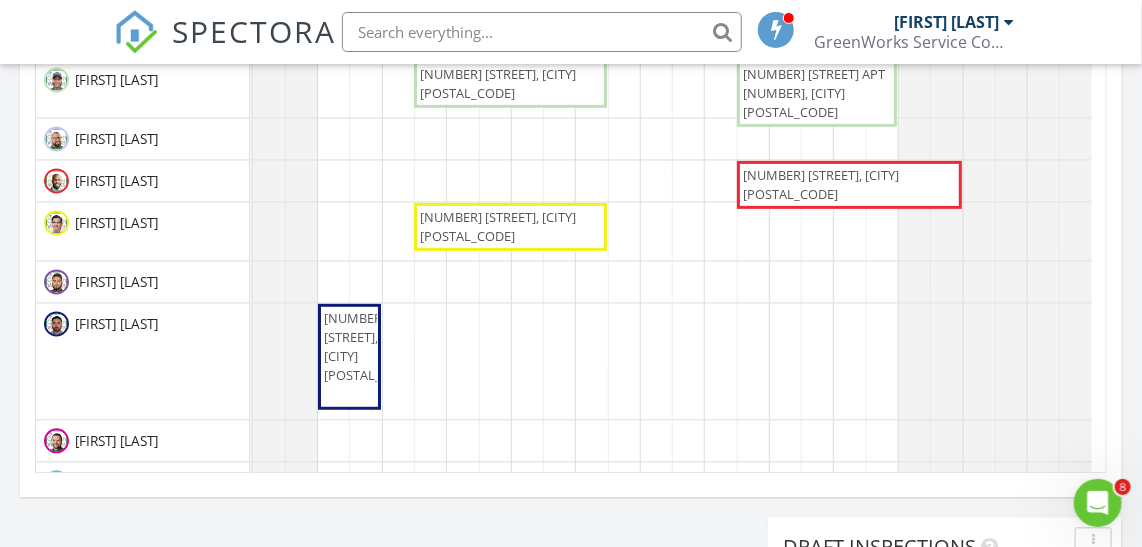 scroll, scrollTop: 1157, scrollLeft: 0, axis: vertical 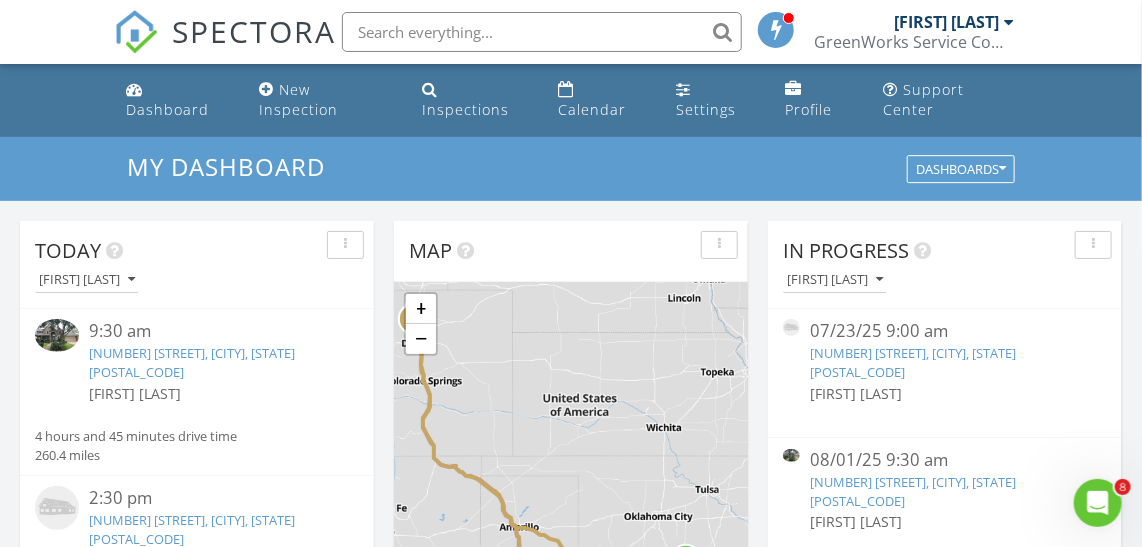 click at bounding box center (57, 335) 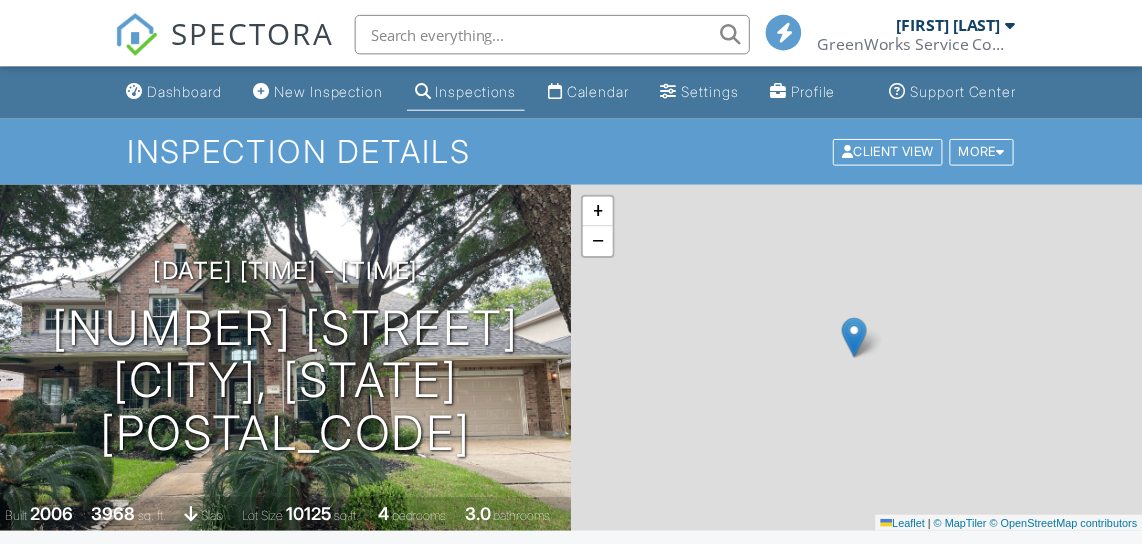 scroll, scrollTop: 0, scrollLeft: 0, axis: both 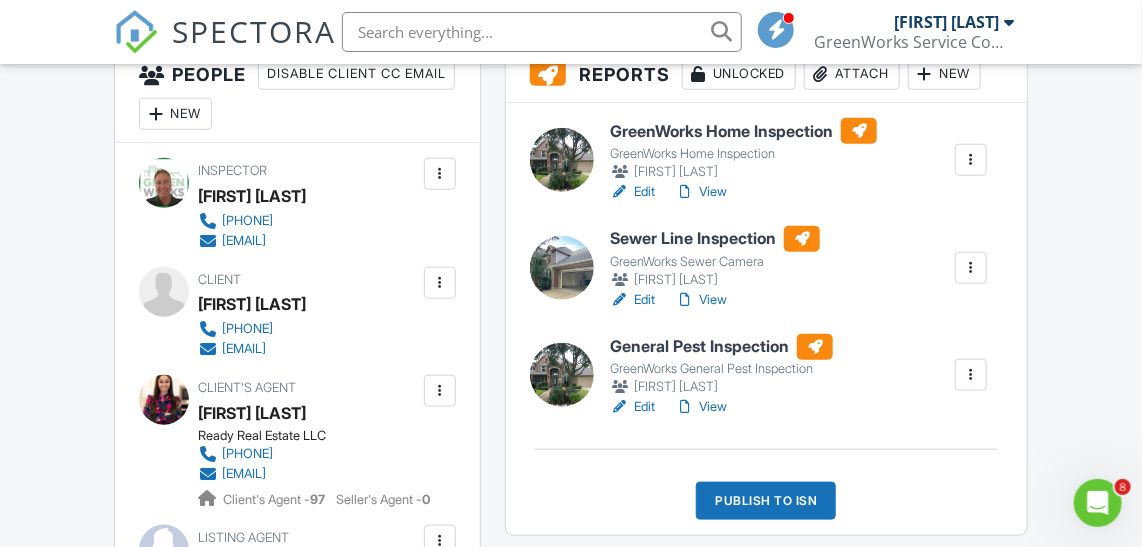 click on "Edit" at bounding box center [632, 300] 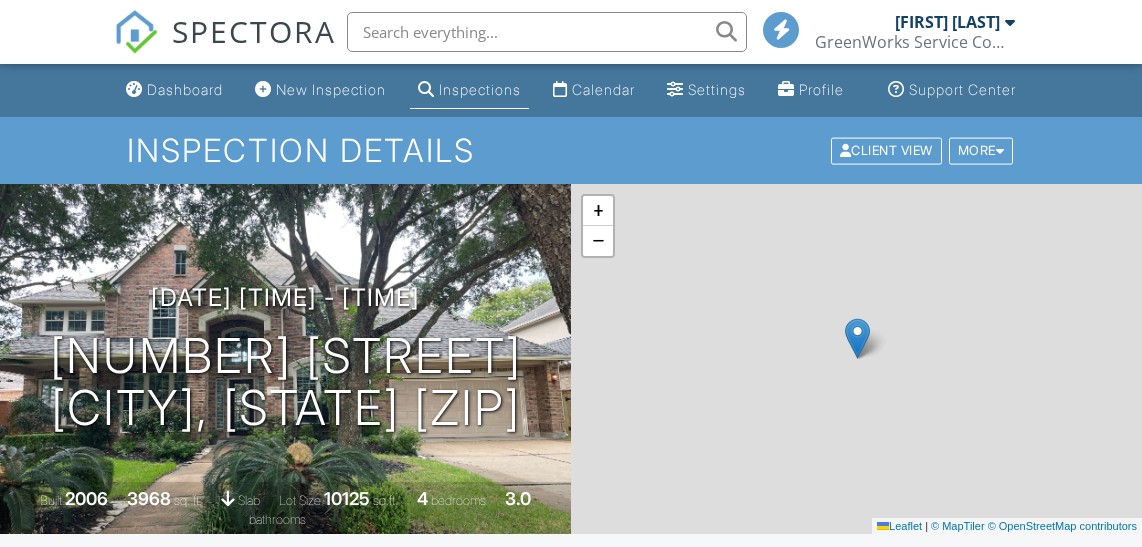 scroll, scrollTop: 0, scrollLeft: 0, axis: both 